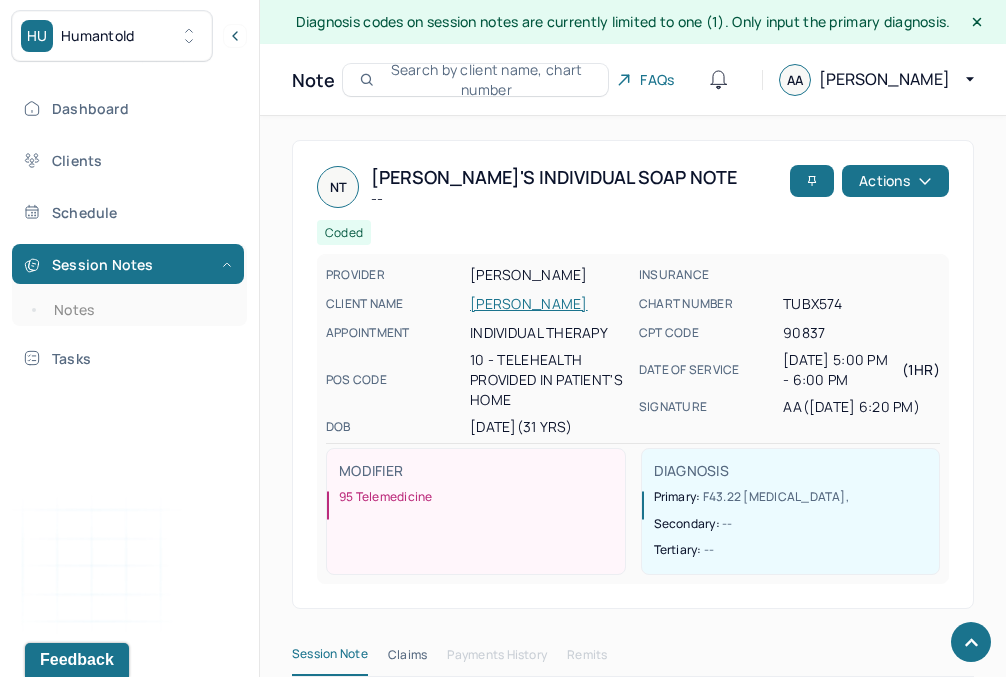scroll, scrollTop: 2521, scrollLeft: 0, axis: vertical 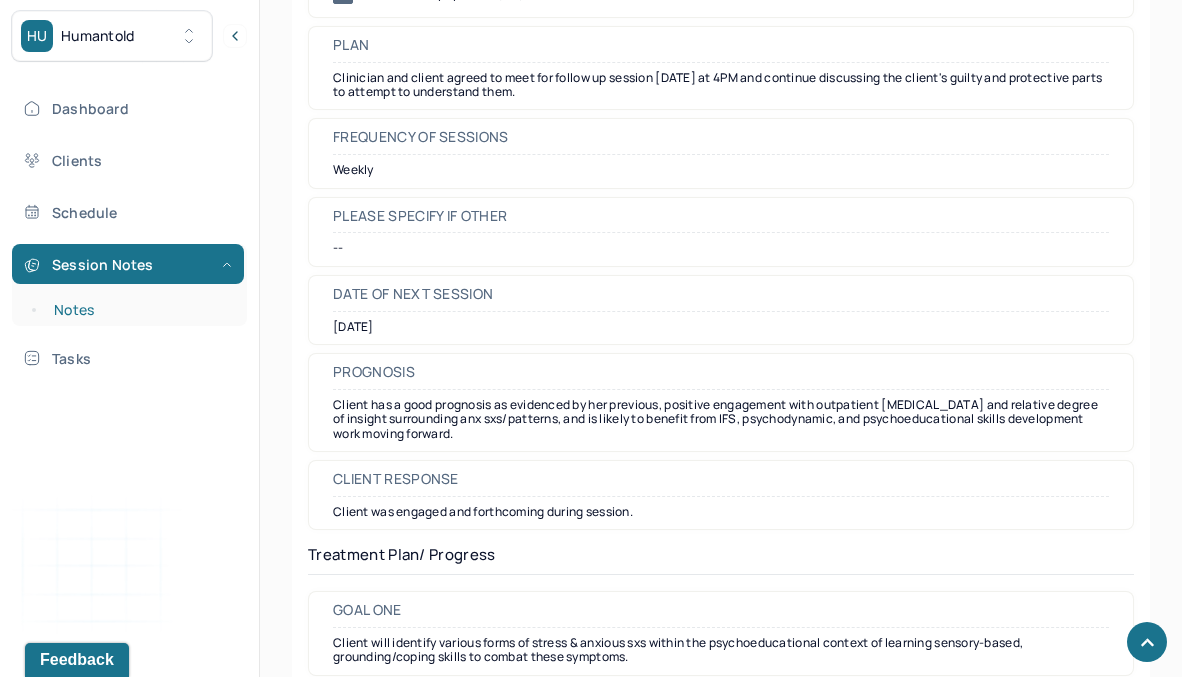 click on "Notes" at bounding box center [139, 310] 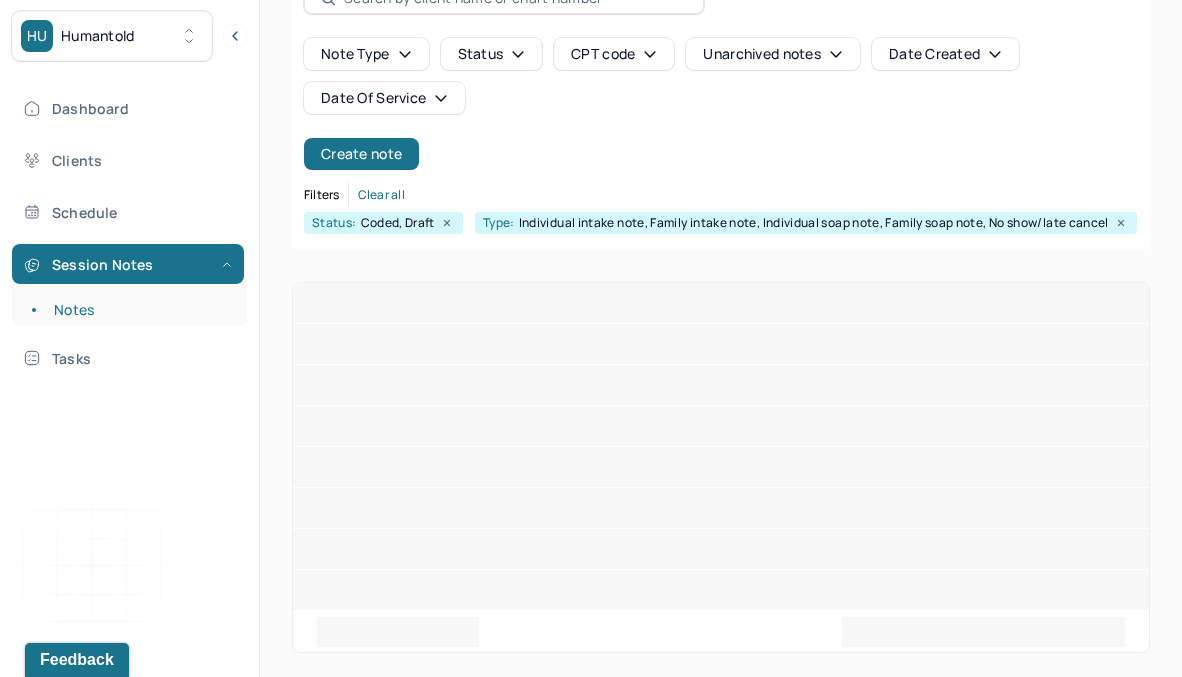 scroll, scrollTop: 379, scrollLeft: 0, axis: vertical 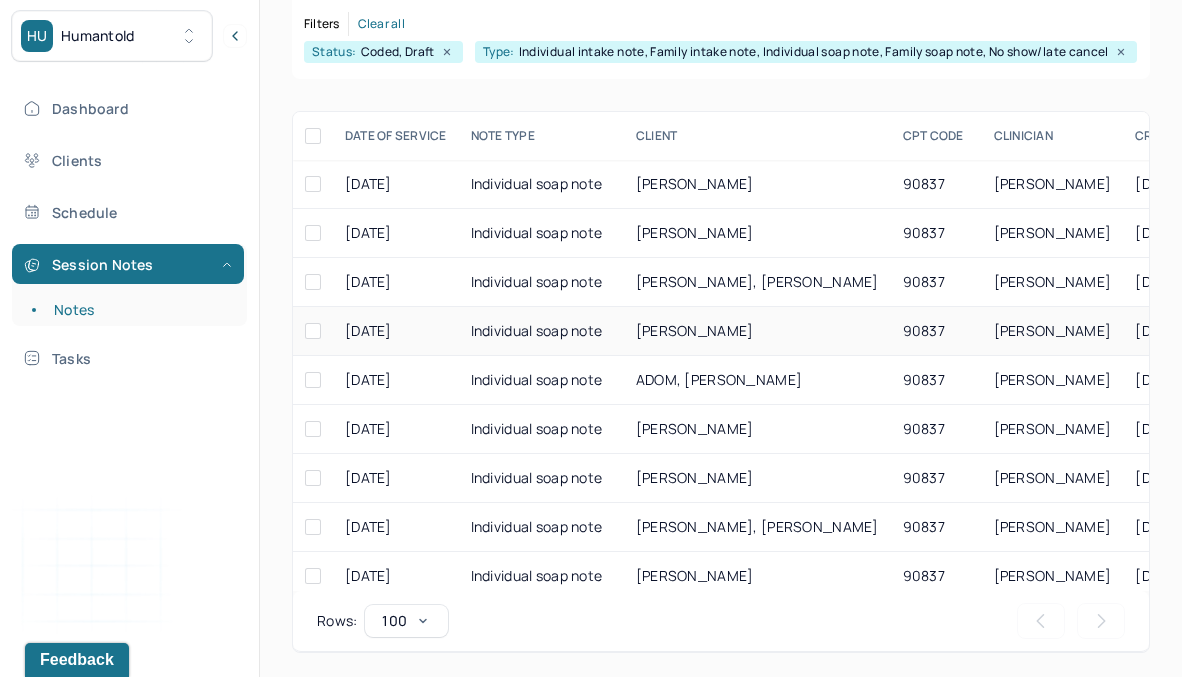 click on "[PERSON_NAME]" at bounding box center (695, 330) 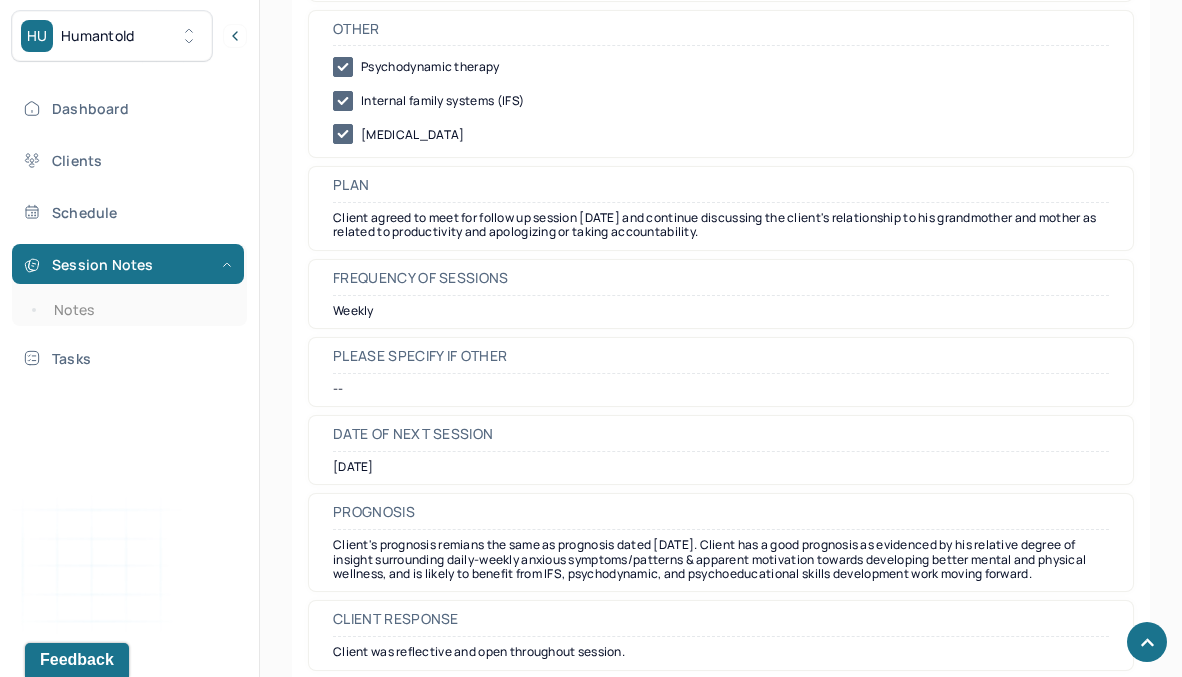 scroll, scrollTop: 2303, scrollLeft: 0, axis: vertical 